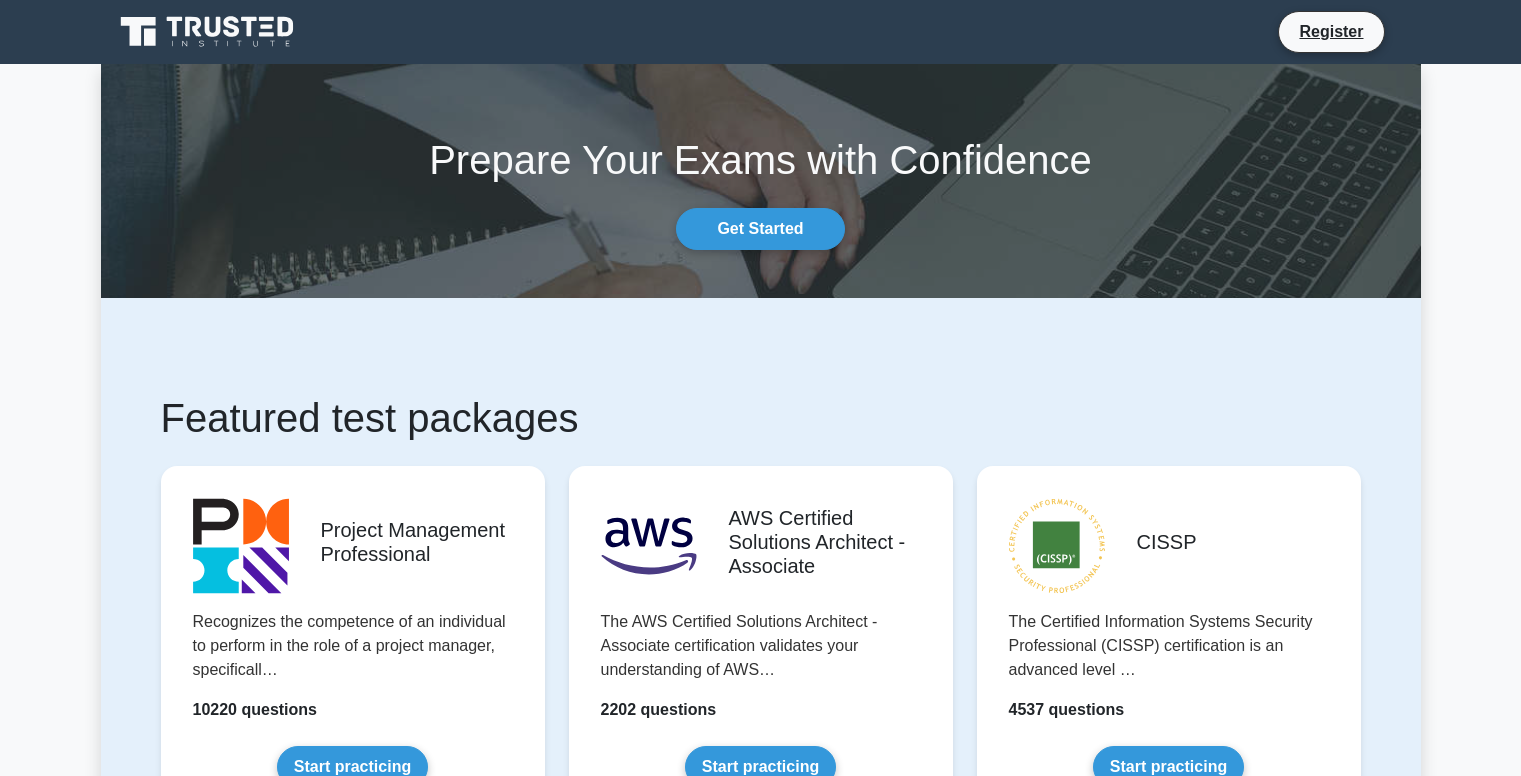 scroll, scrollTop: 0, scrollLeft: 0, axis: both 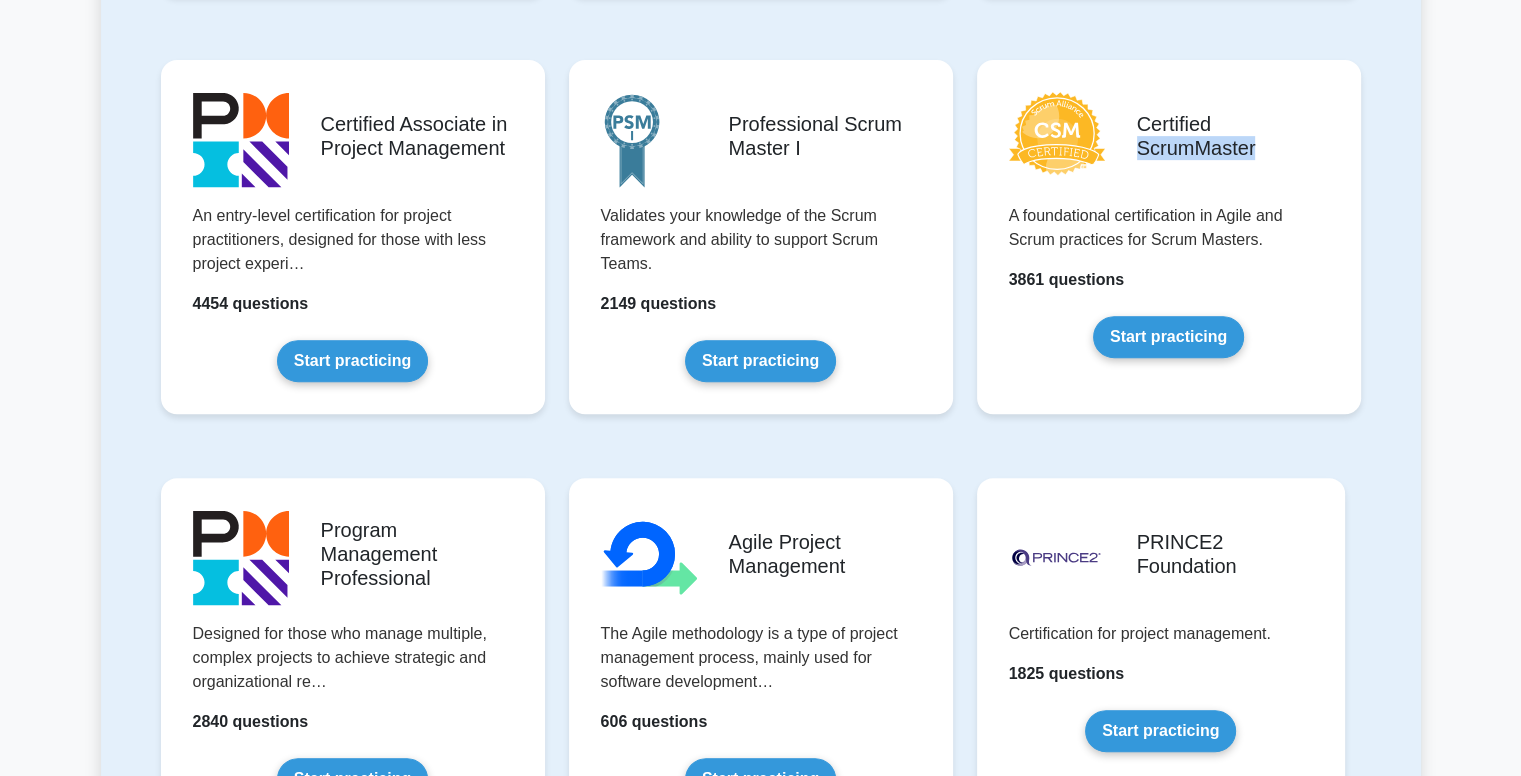 drag, startPoint x: 1520, startPoint y: 130, endPoint x: 1524, endPoint y: 167, distance: 37.215588 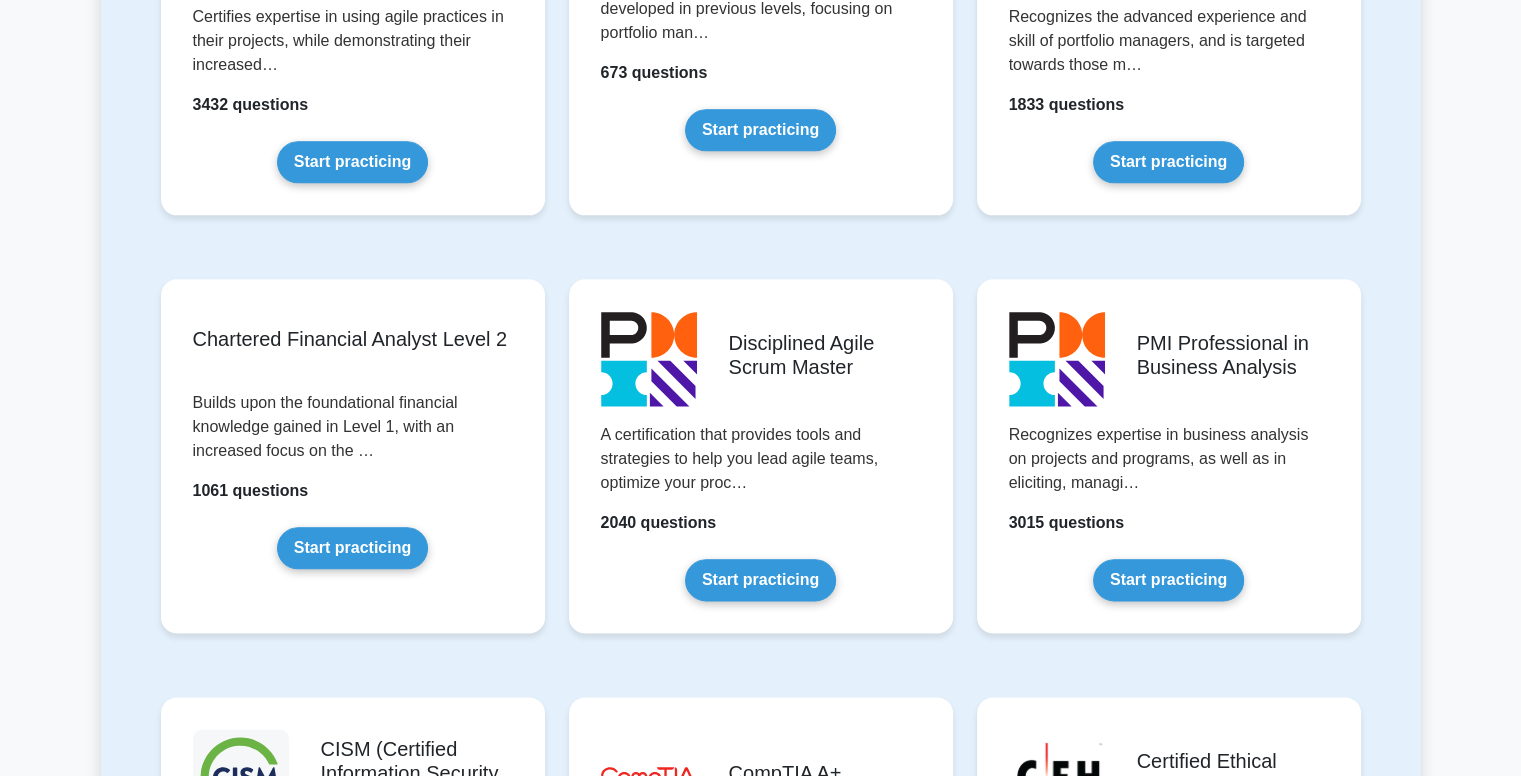 scroll, scrollTop: 2436, scrollLeft: 0, axis: vertical 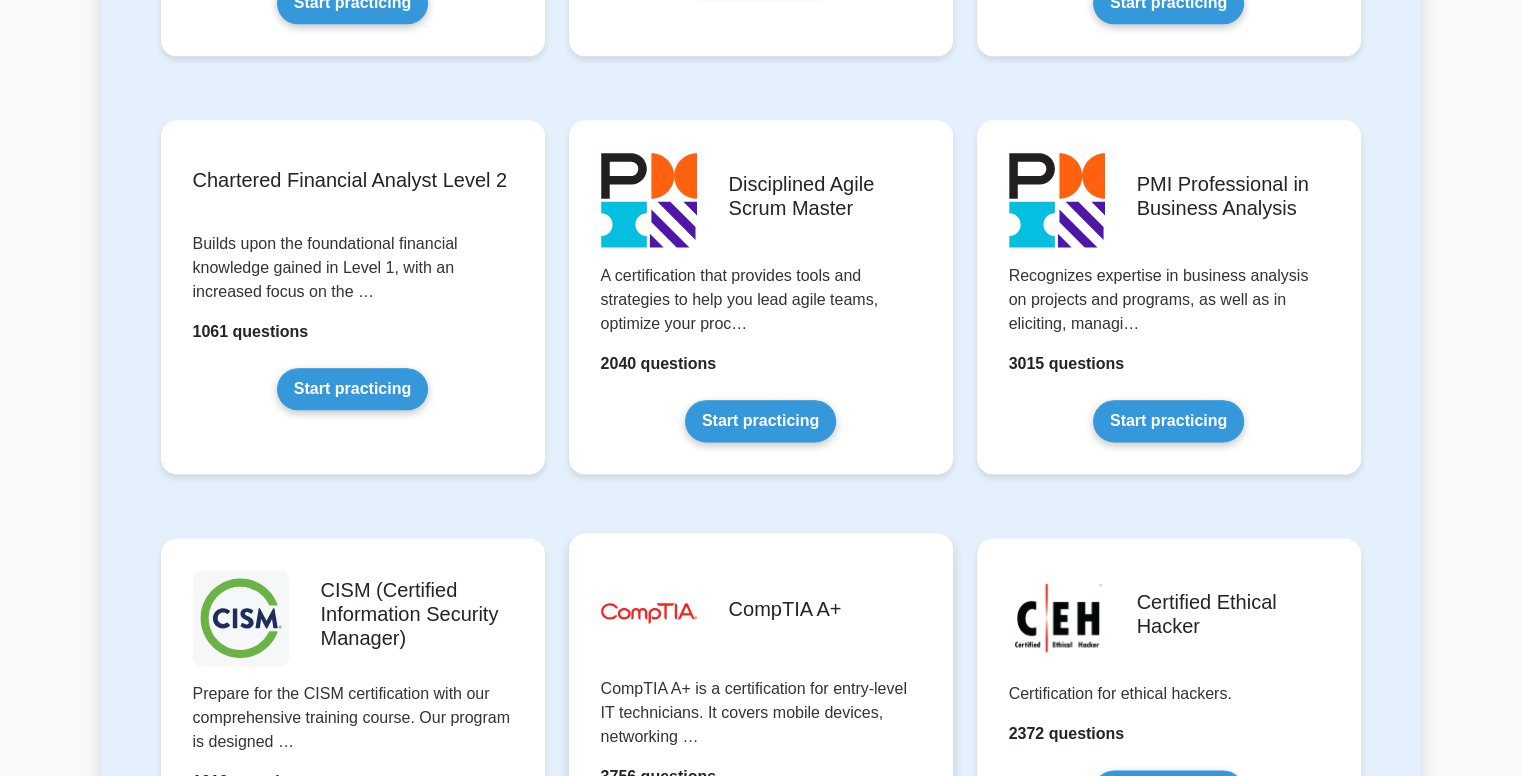 click on "Start practicing" at bounding box center (760, 834) 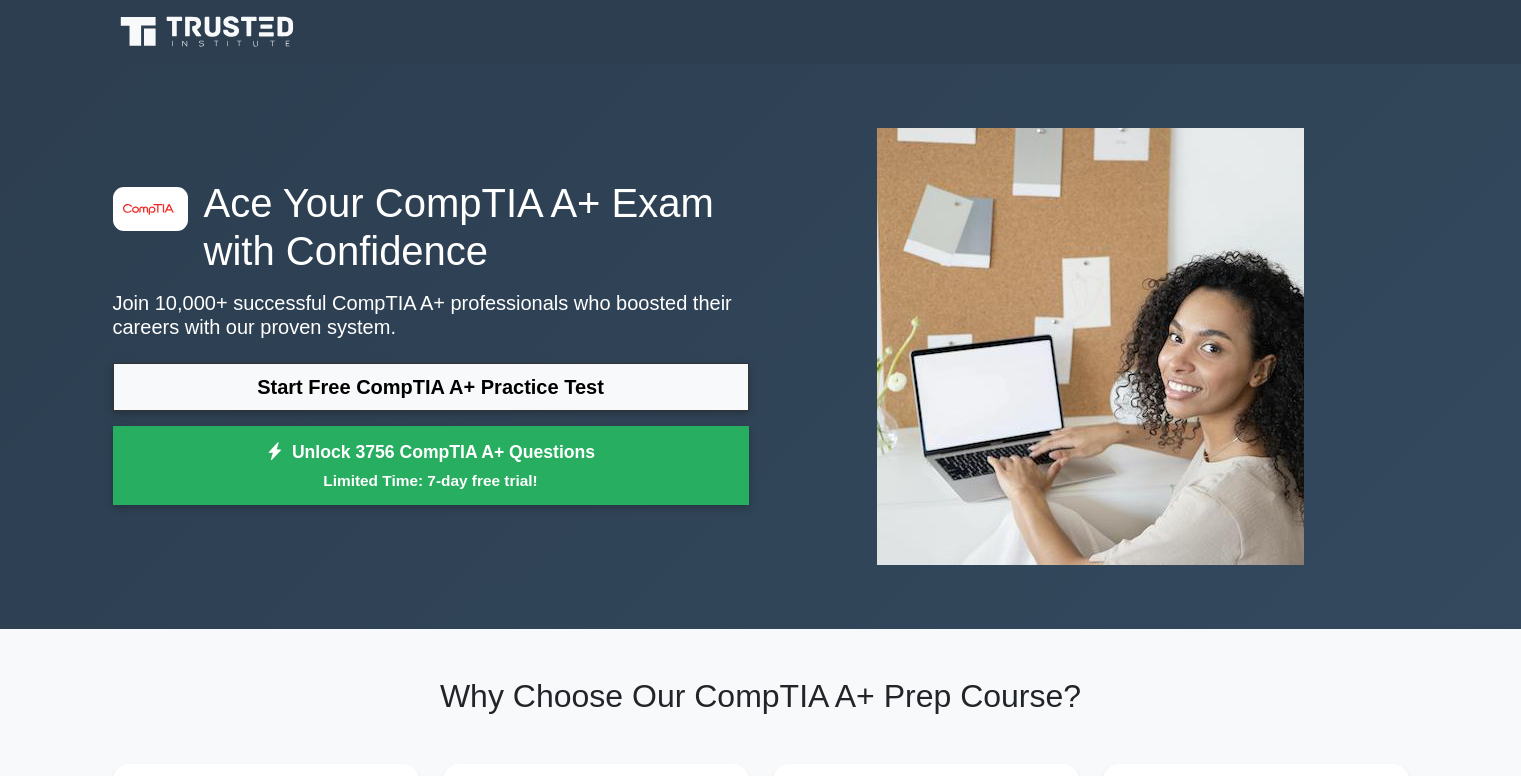 scroll, scrollTop: 0, scrollLeft: 0, axis: both 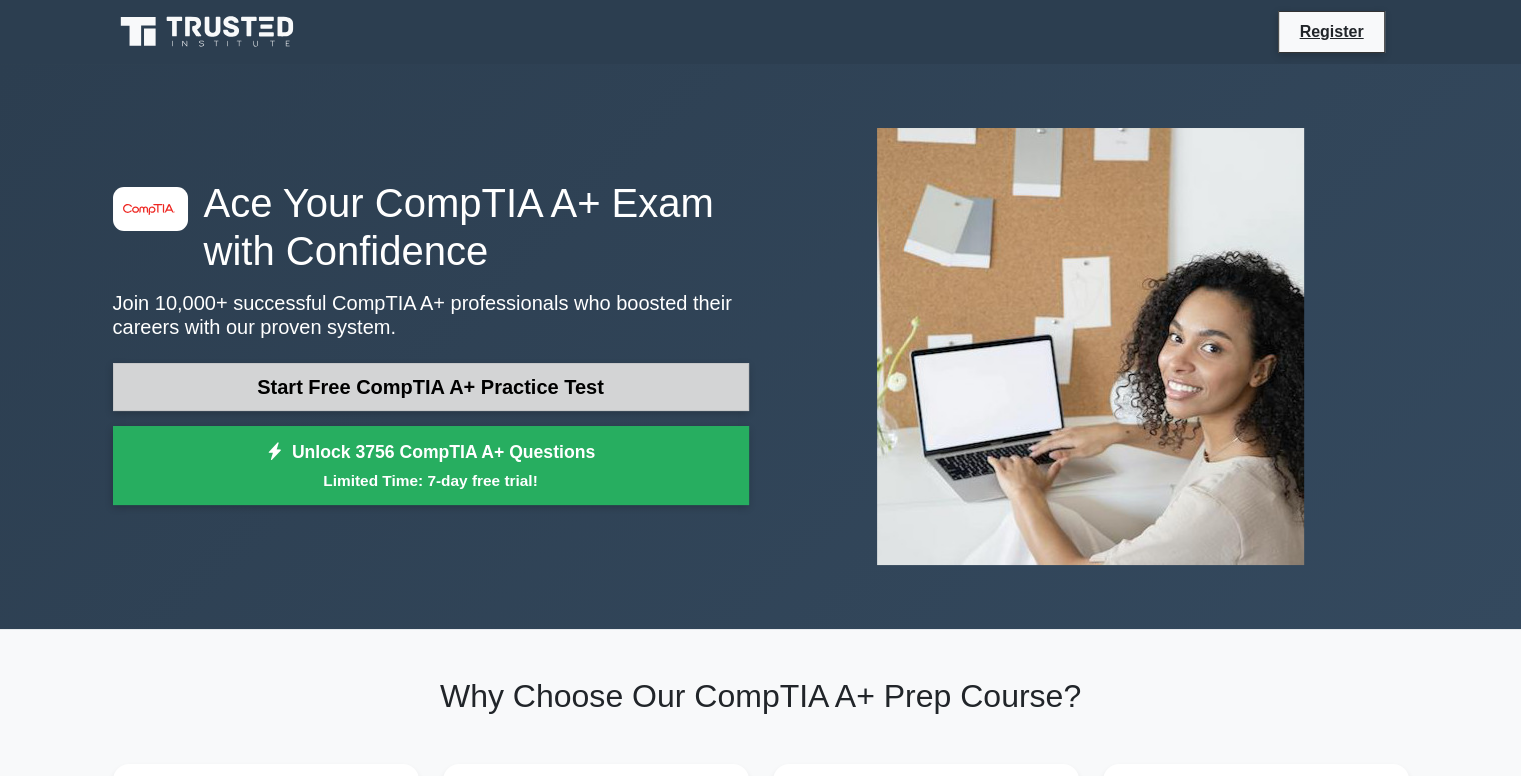 click on "Start Free CompTIA A+ Practice Test" at bounding box center (431, 387) 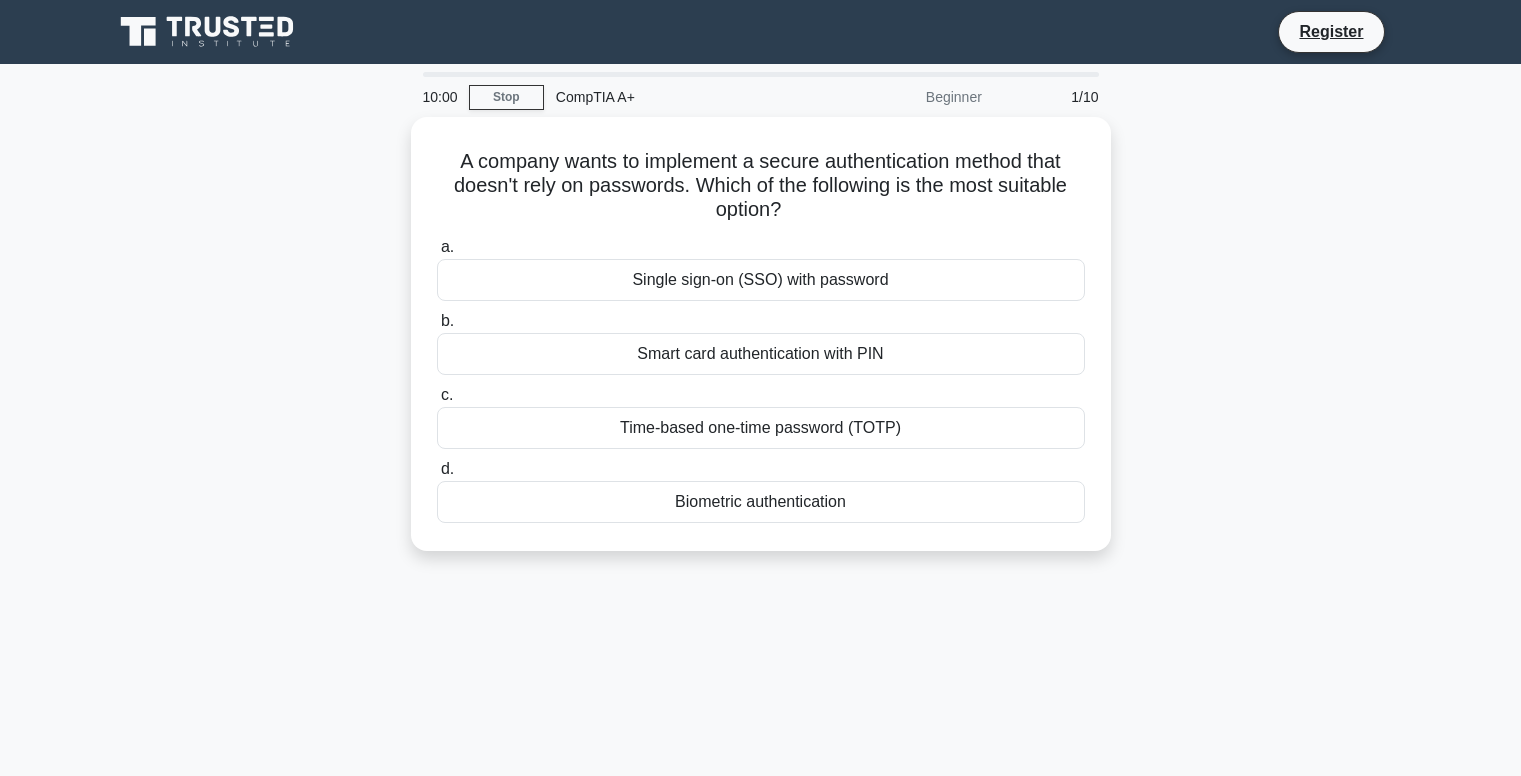 scroll, scrollTop: 0, scrollLeft: 0, axis: both 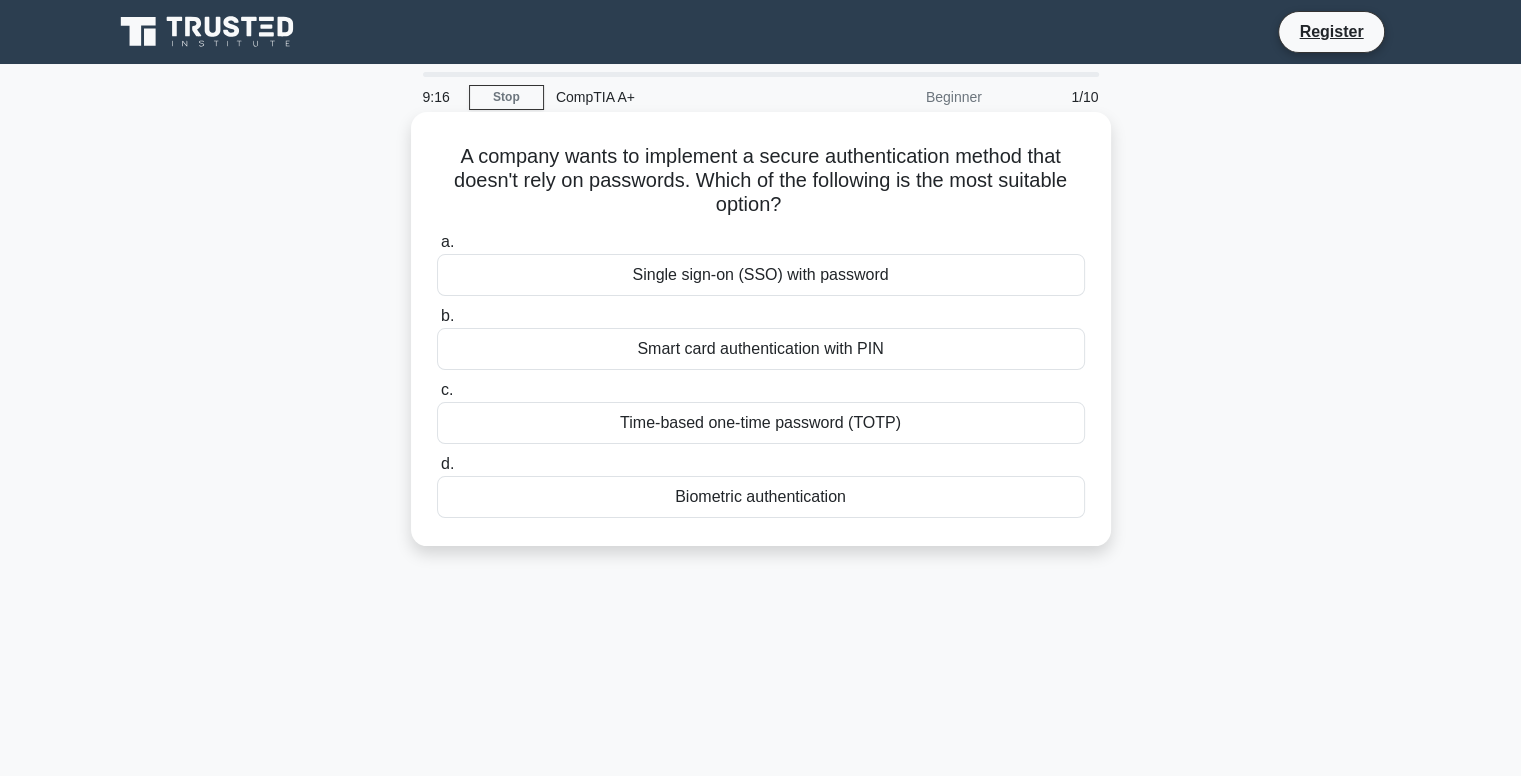click on "Biometric authentication" at bounding box center (761, 497) 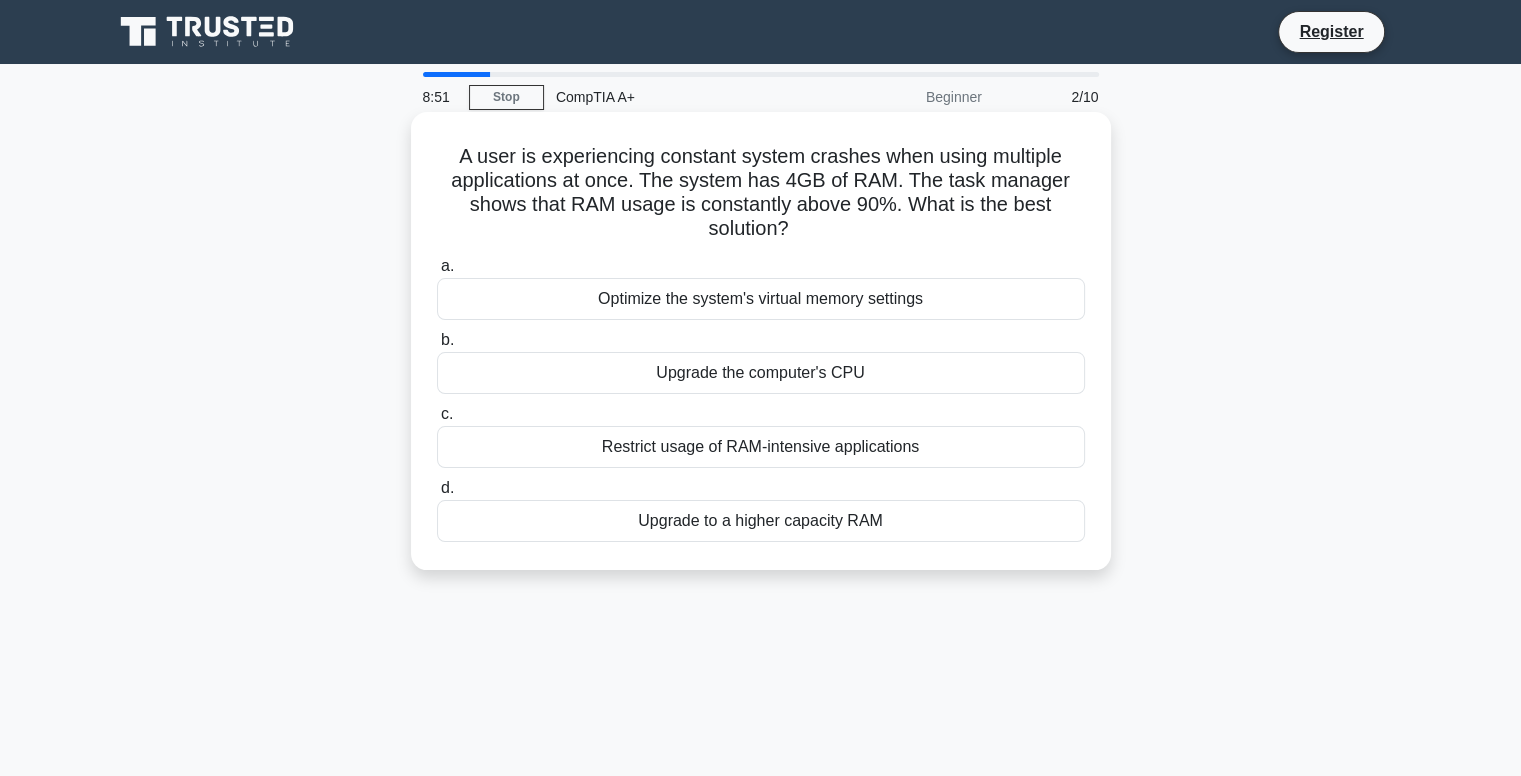 click on "Upgrade to a higher capacity RAM" at bounding box center [761, 521] 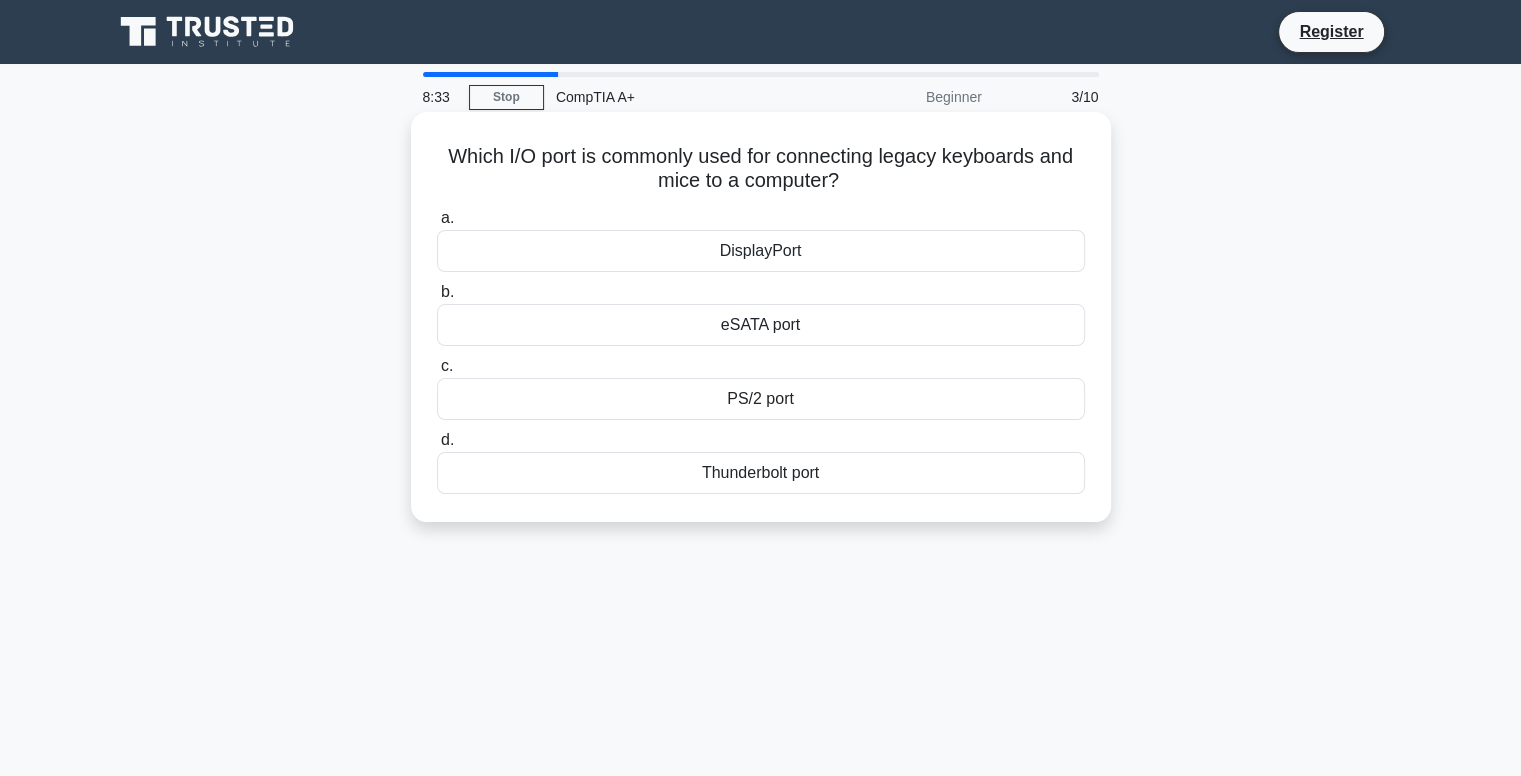 click on "PS/2 port" at bounding box center [761, 399] 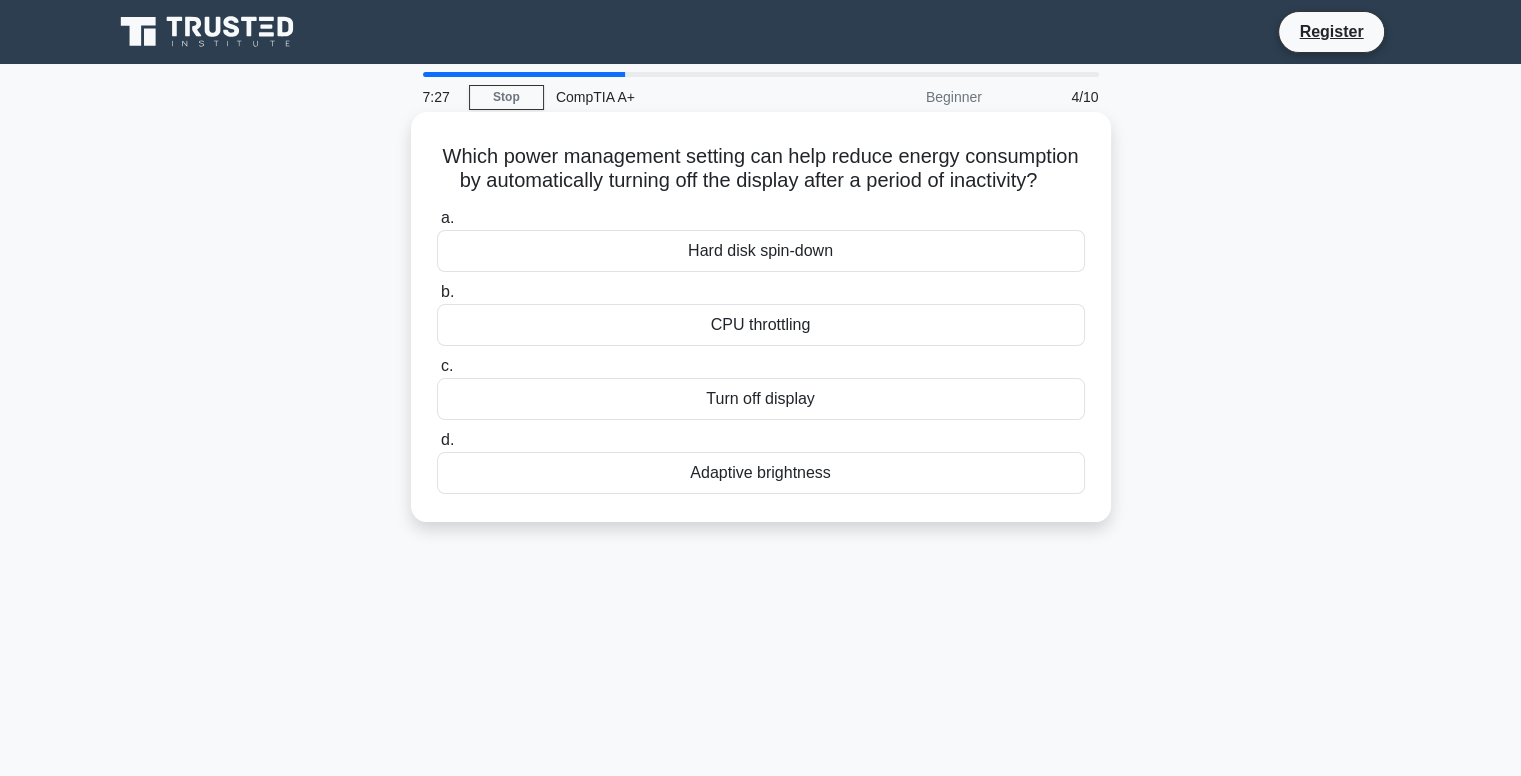 click on "CPU throttling" at bounding box center [761, 325] 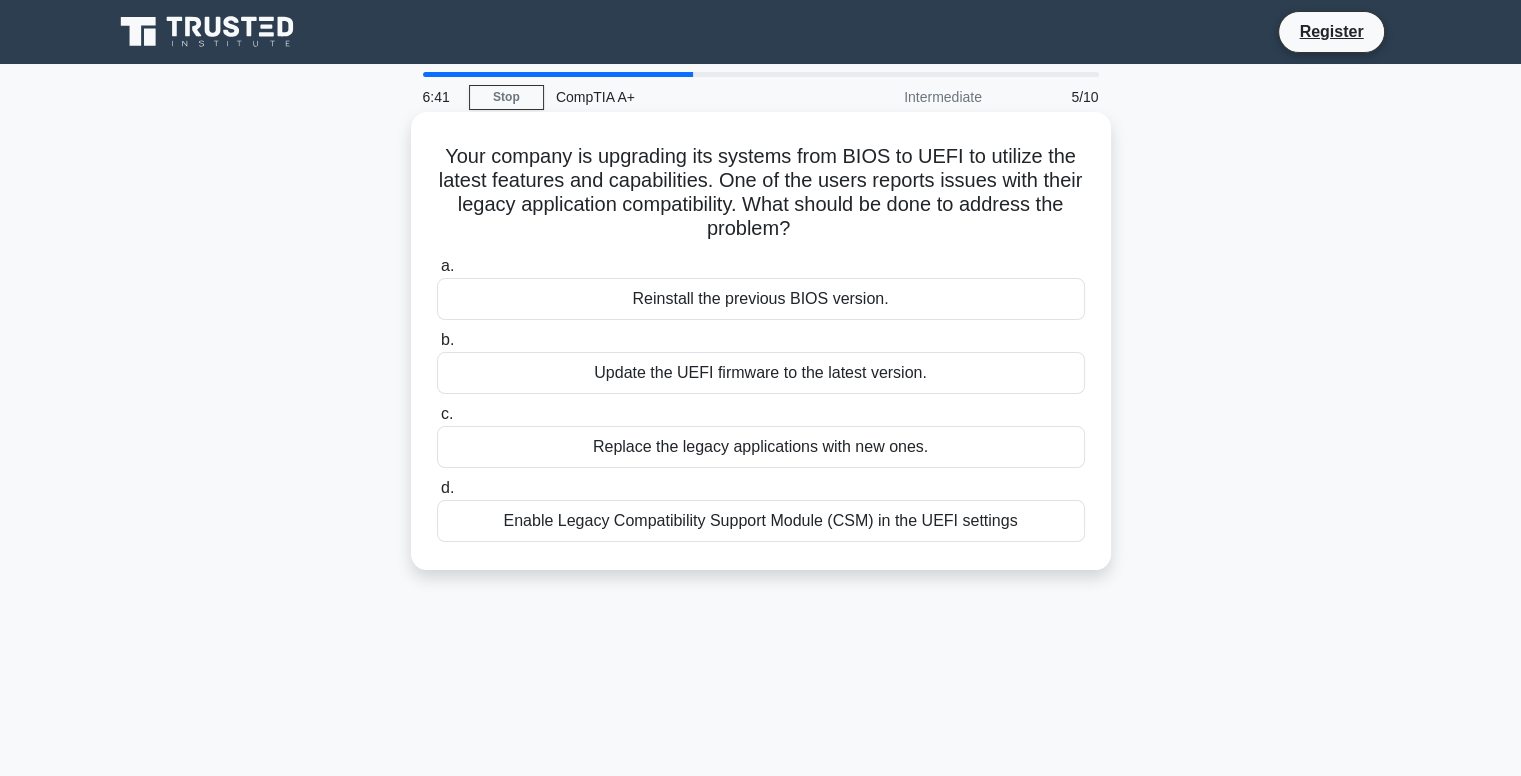 click on "Replace the legacy applications with new ones." at bounding box center (761, 447) 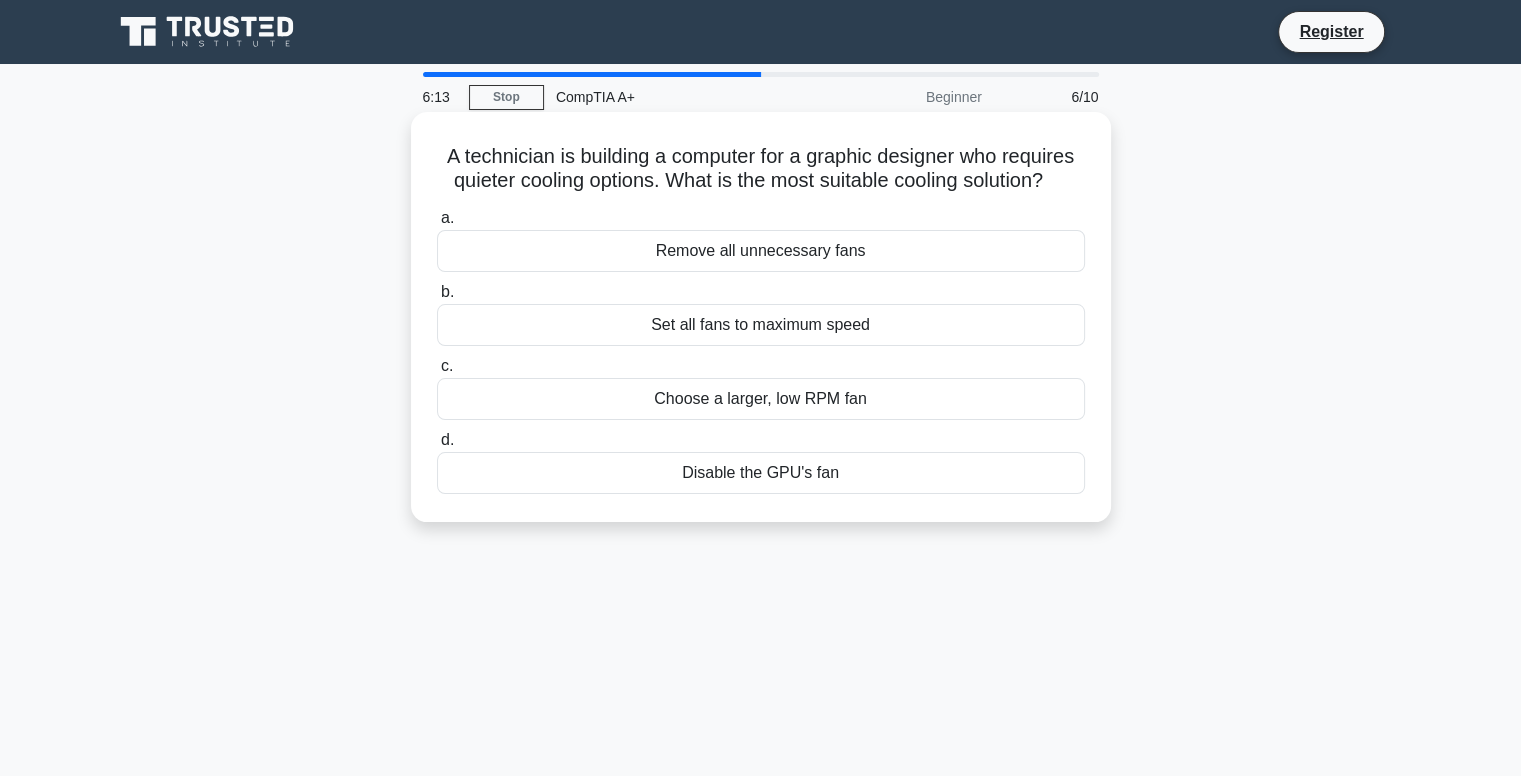 click on "Choose a larger, low RPM fan" at bounding box center [761, 399] 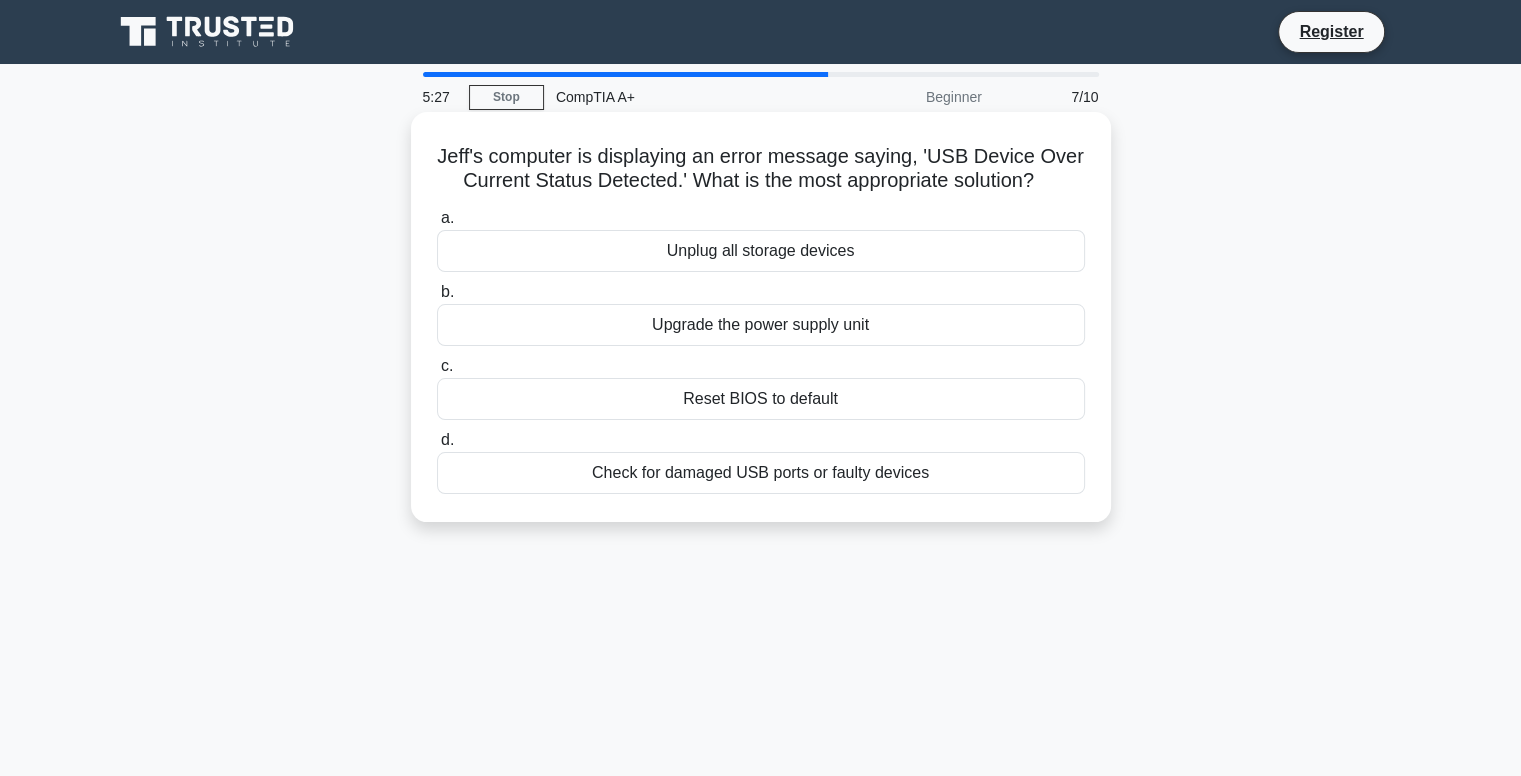 click on "Check for damaged USB ports or faulty devices" at bounding box center [761, 473] 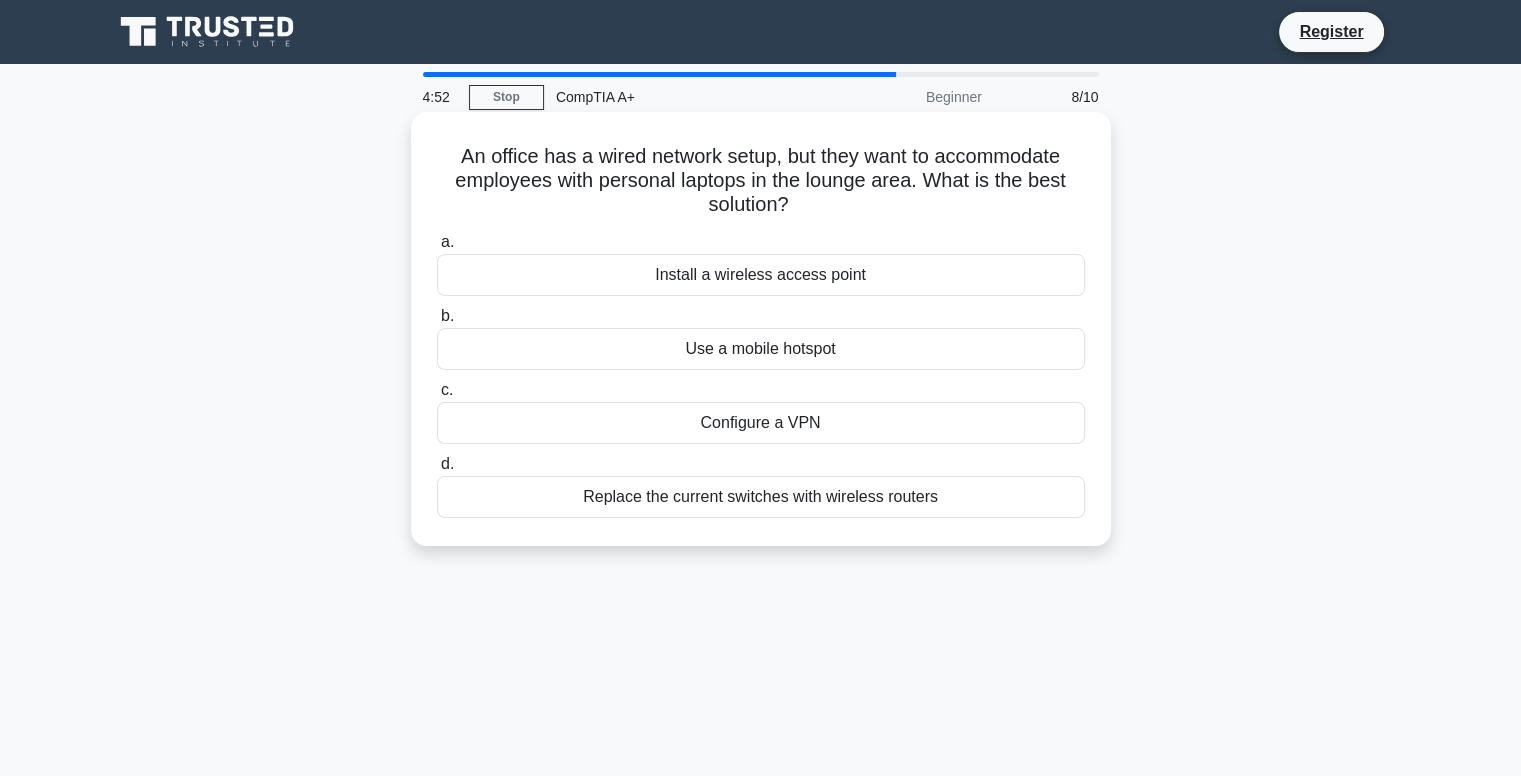 click on "Install a wireless access point" at bounding box center (761, 275) 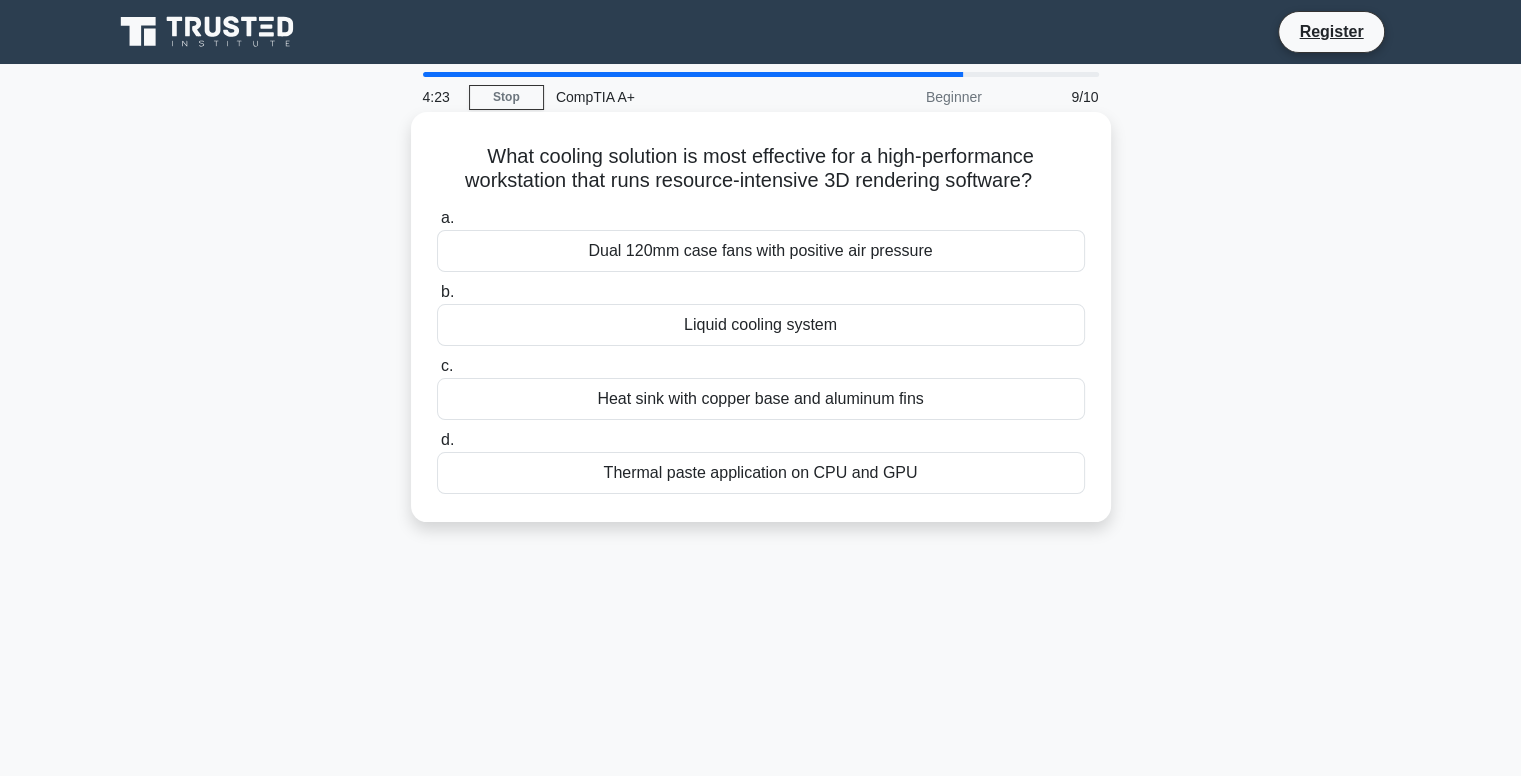 click on "Liquid cooling system" at bounding box center [761, 325] 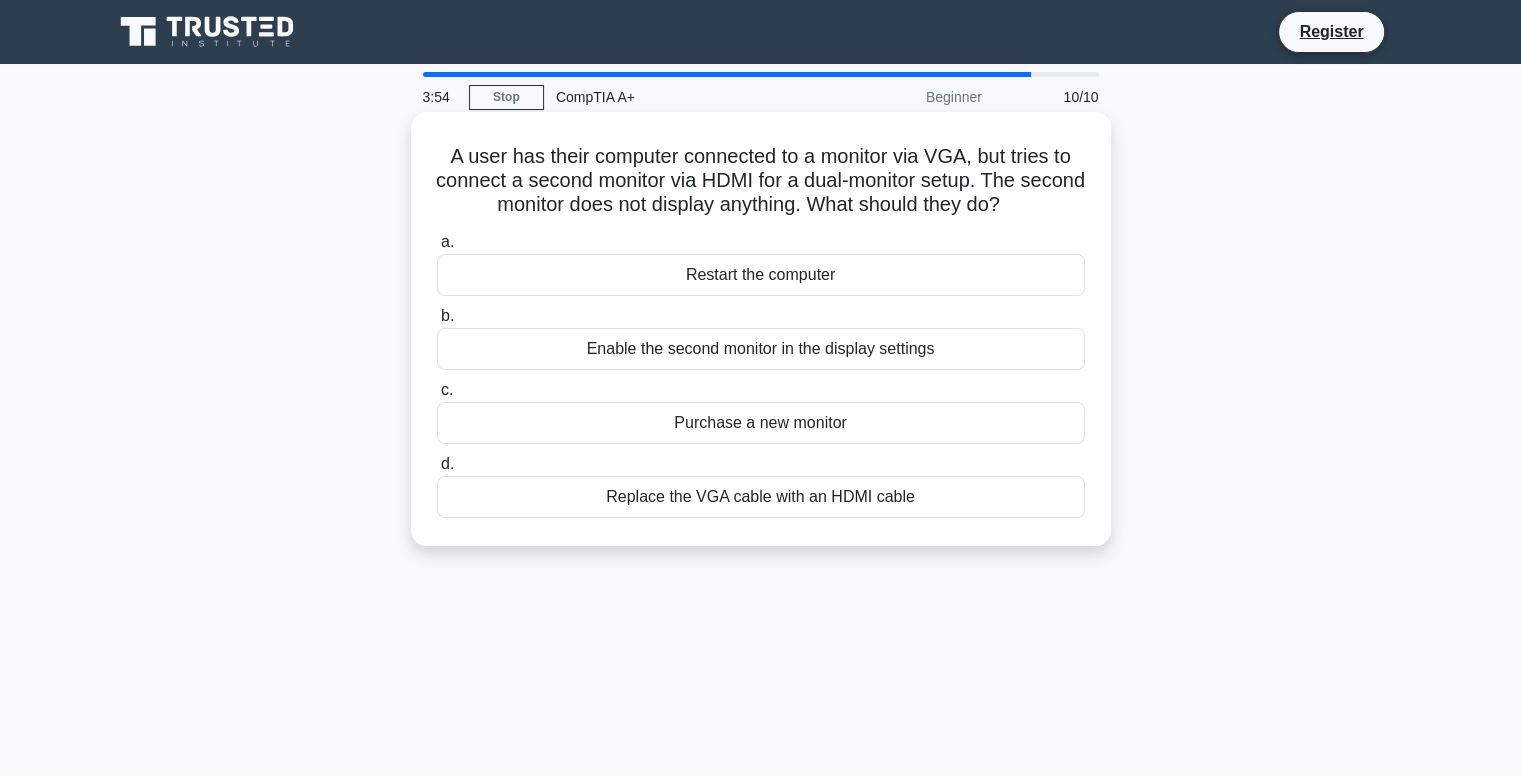 click on "Enable the second monitor in the display settings" at bounding box center (761, 349) 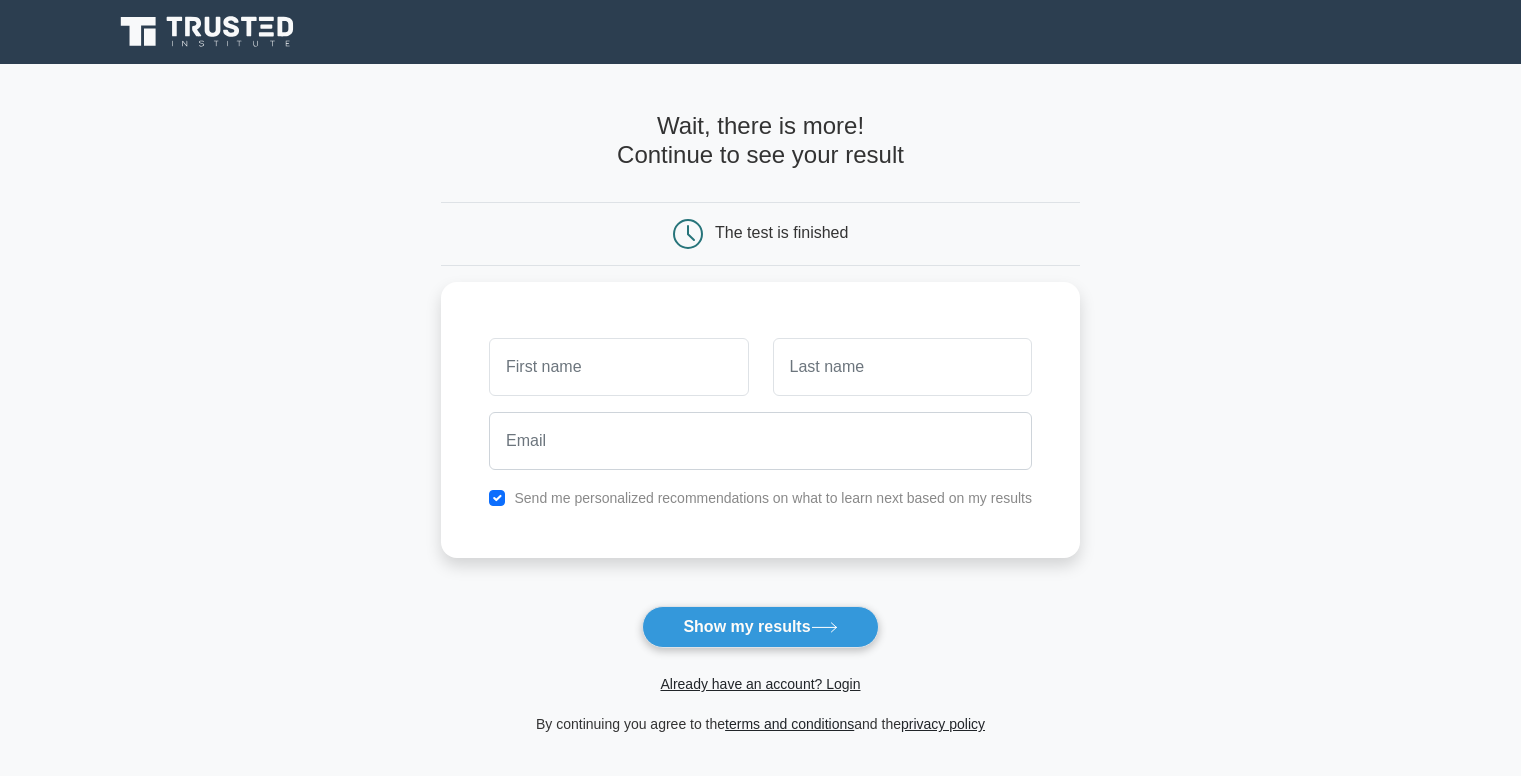 scroll, scrollTop: 228, scrollLeft: 0, axis: vertical 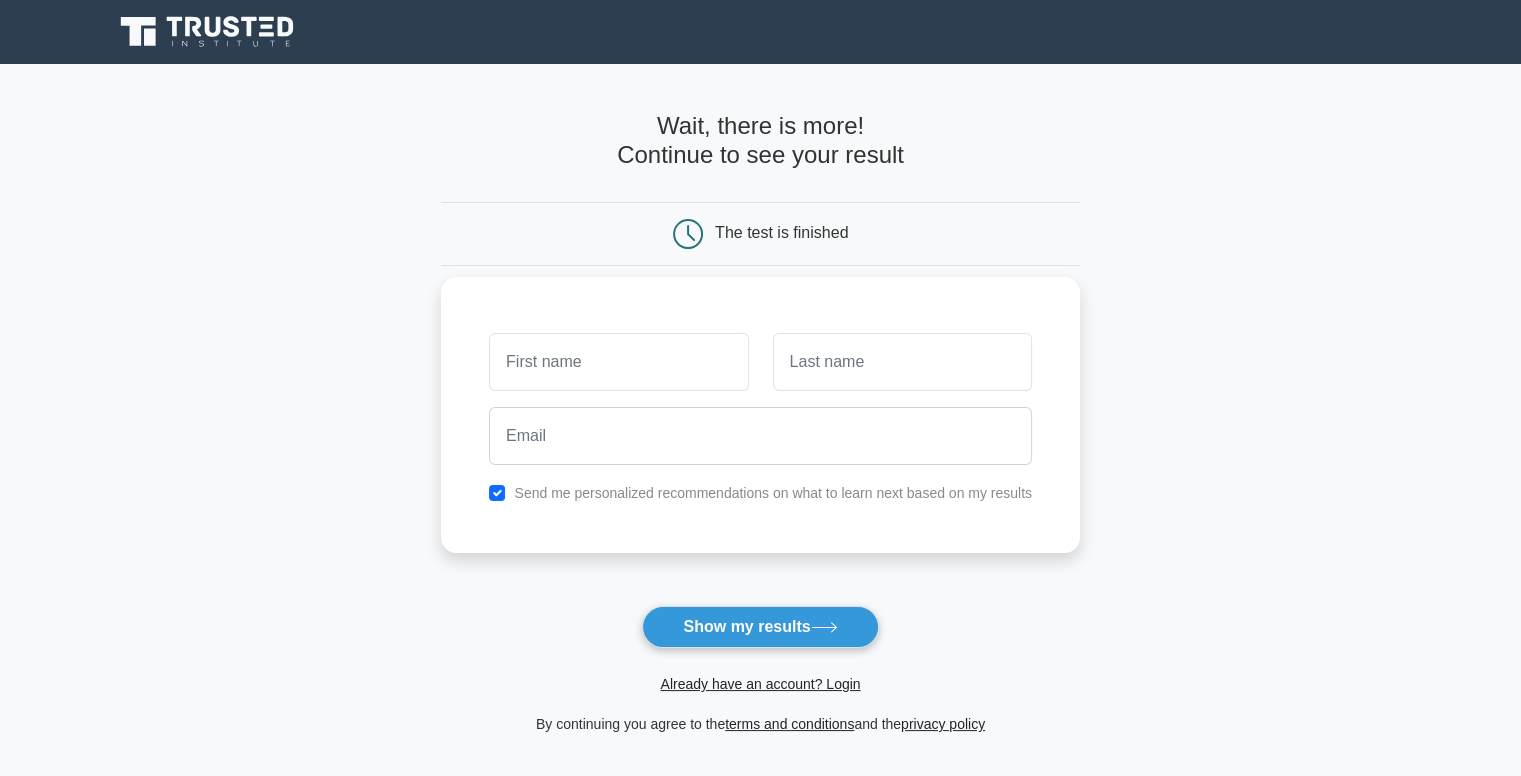 click at bounding box center (618, 362) 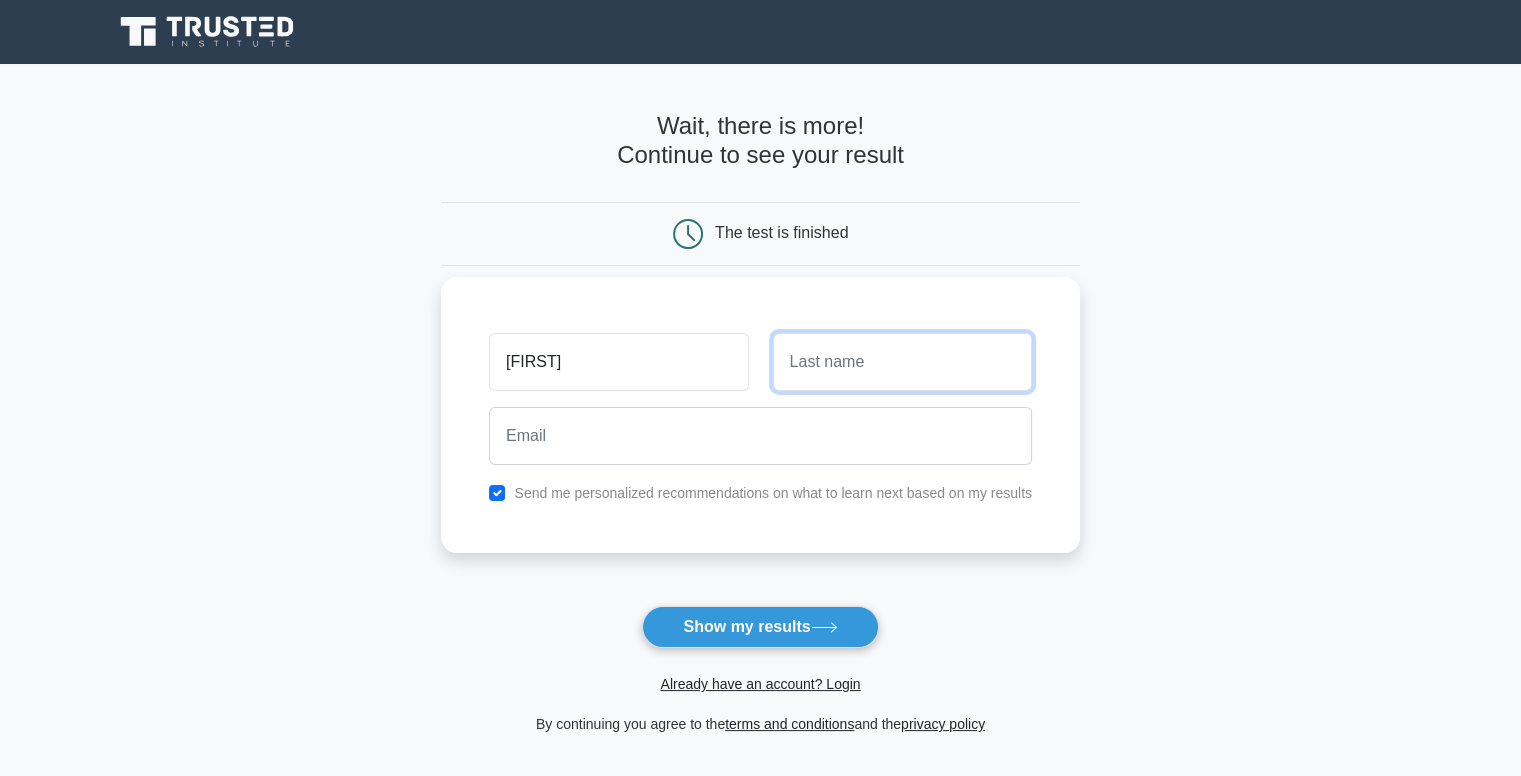 click at bounding box center (902, 362) 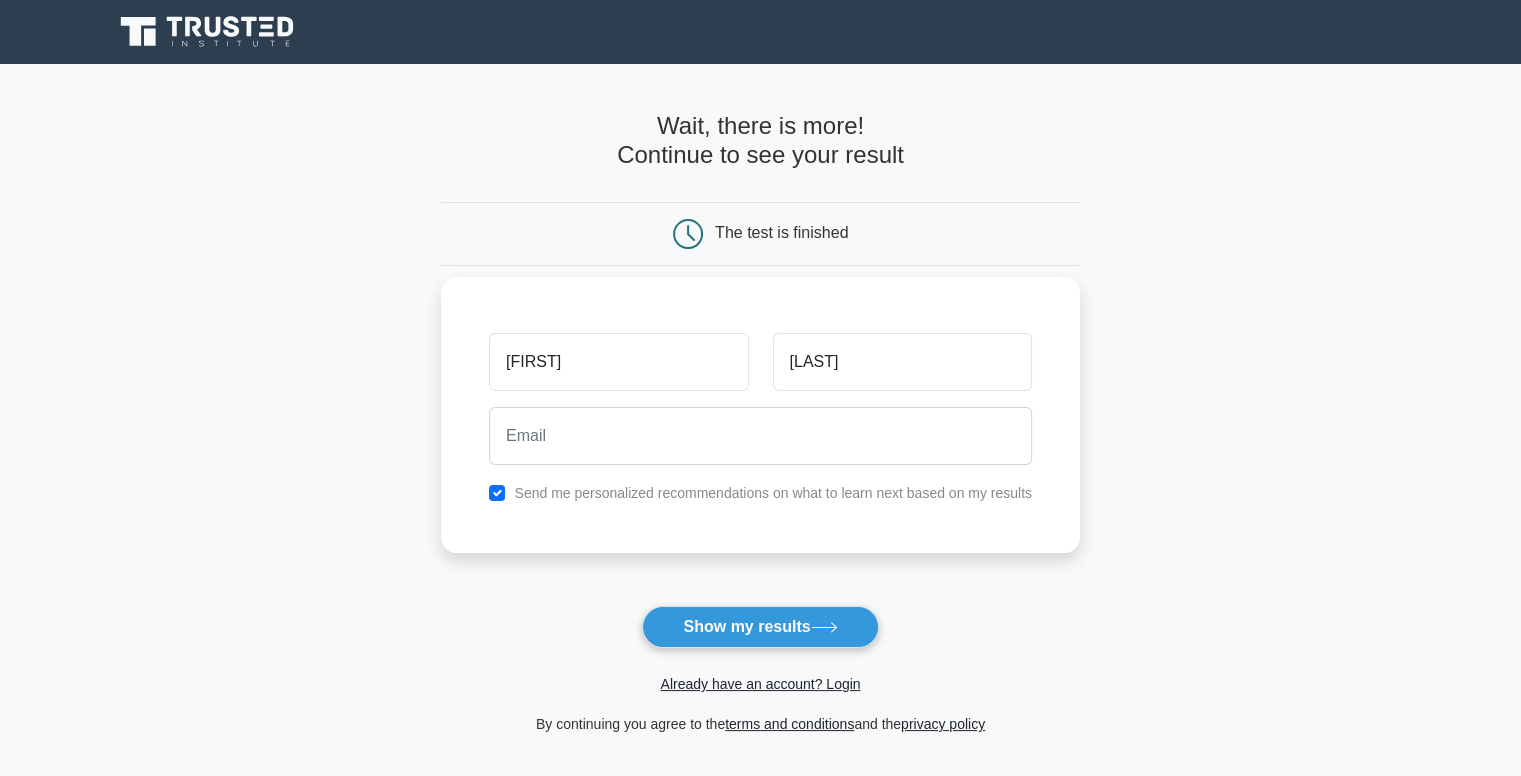 click at bounding box center [760, 436] 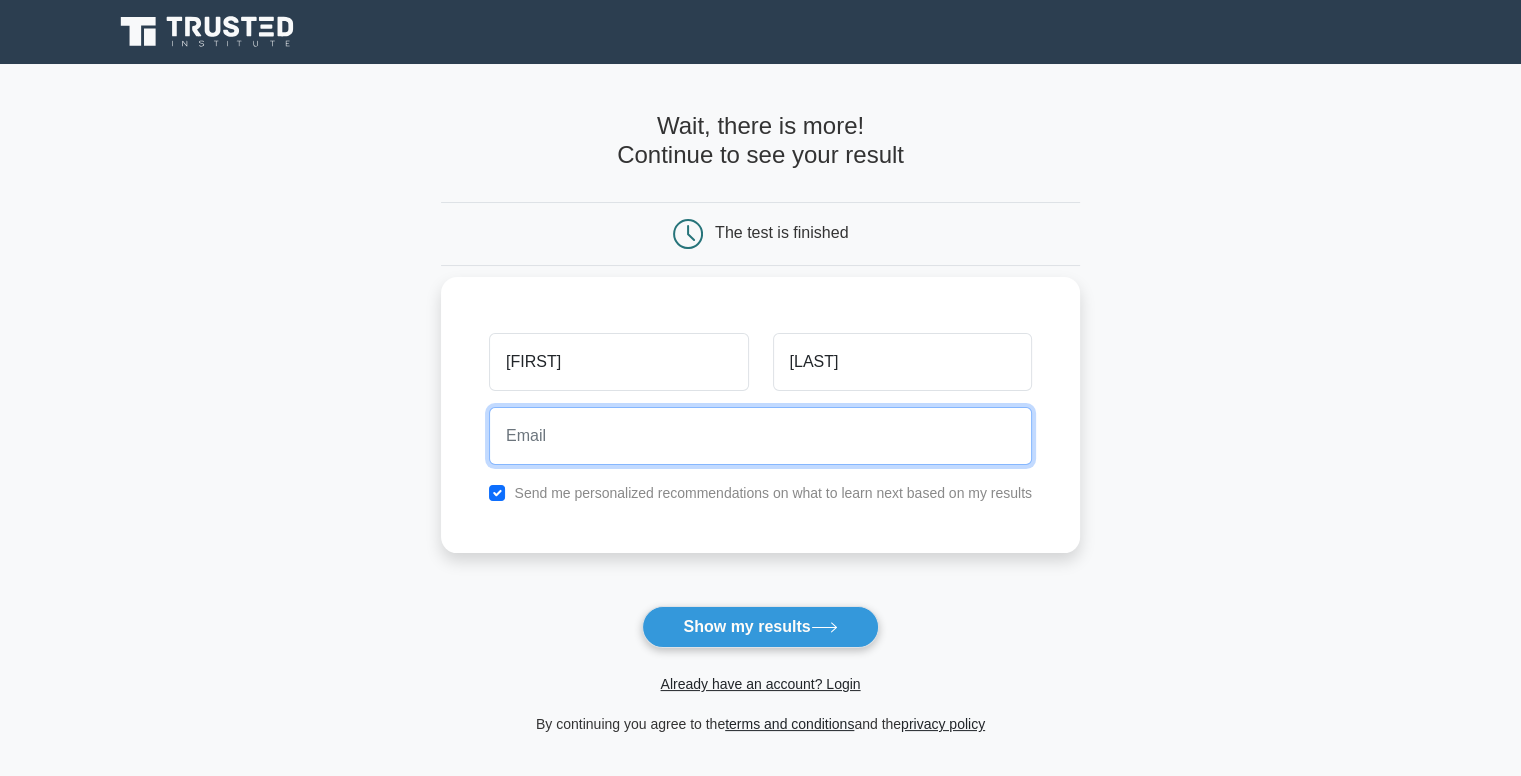 click at bounding box center [760, 436] 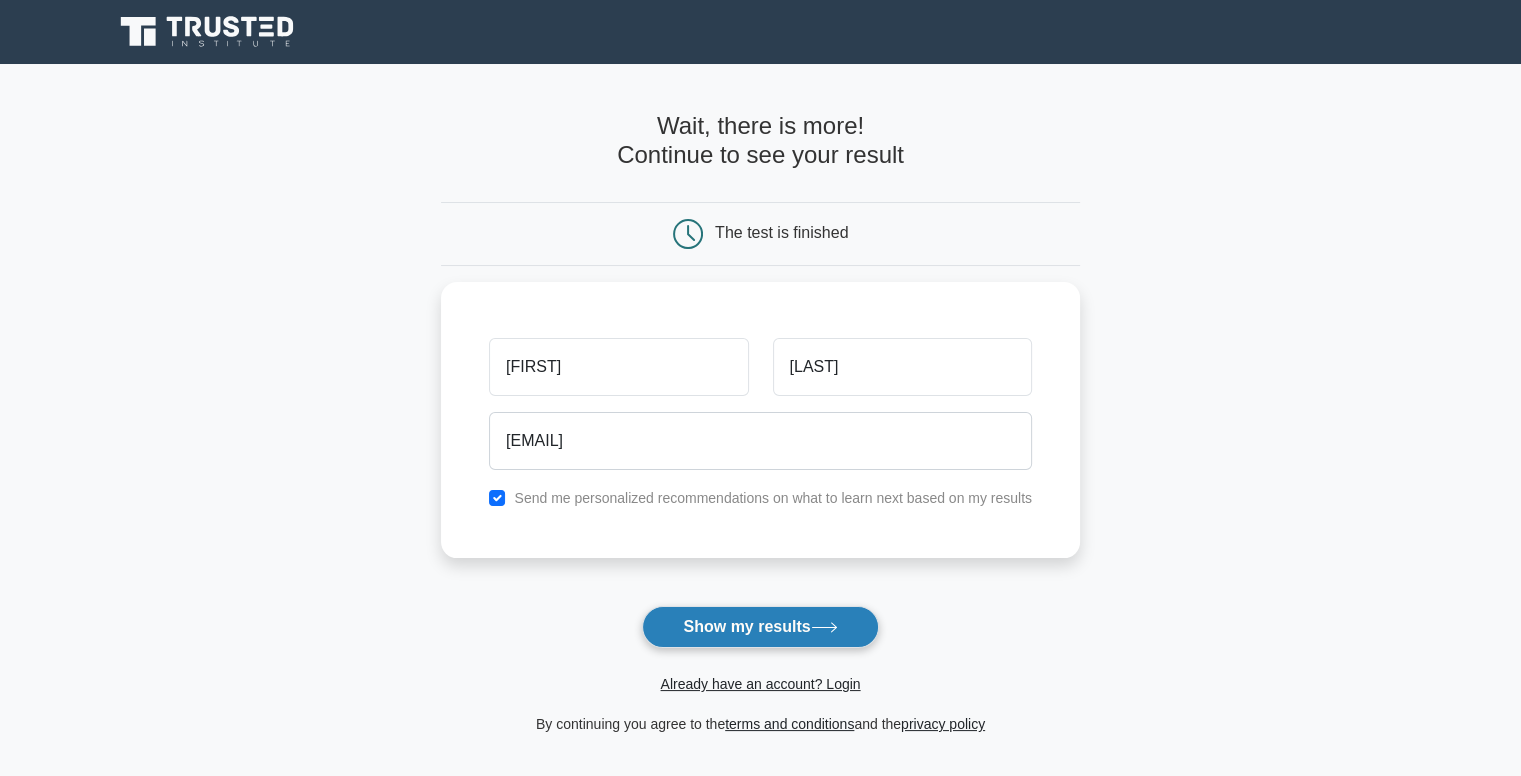 click on "Show my results" at bounding box center [760, 627] 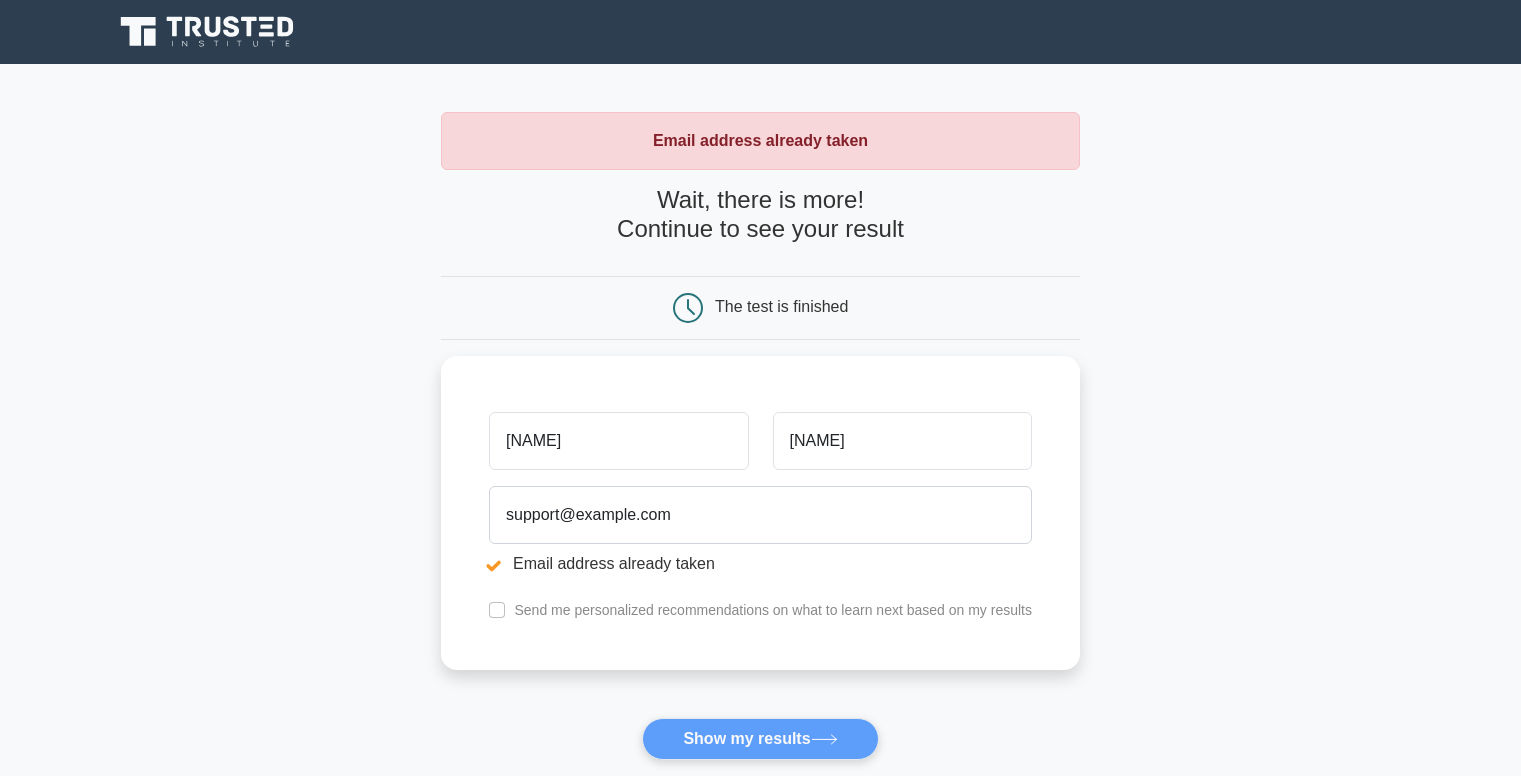 scroll, scrollTop: 0, scrollLeft: 0, axis: both 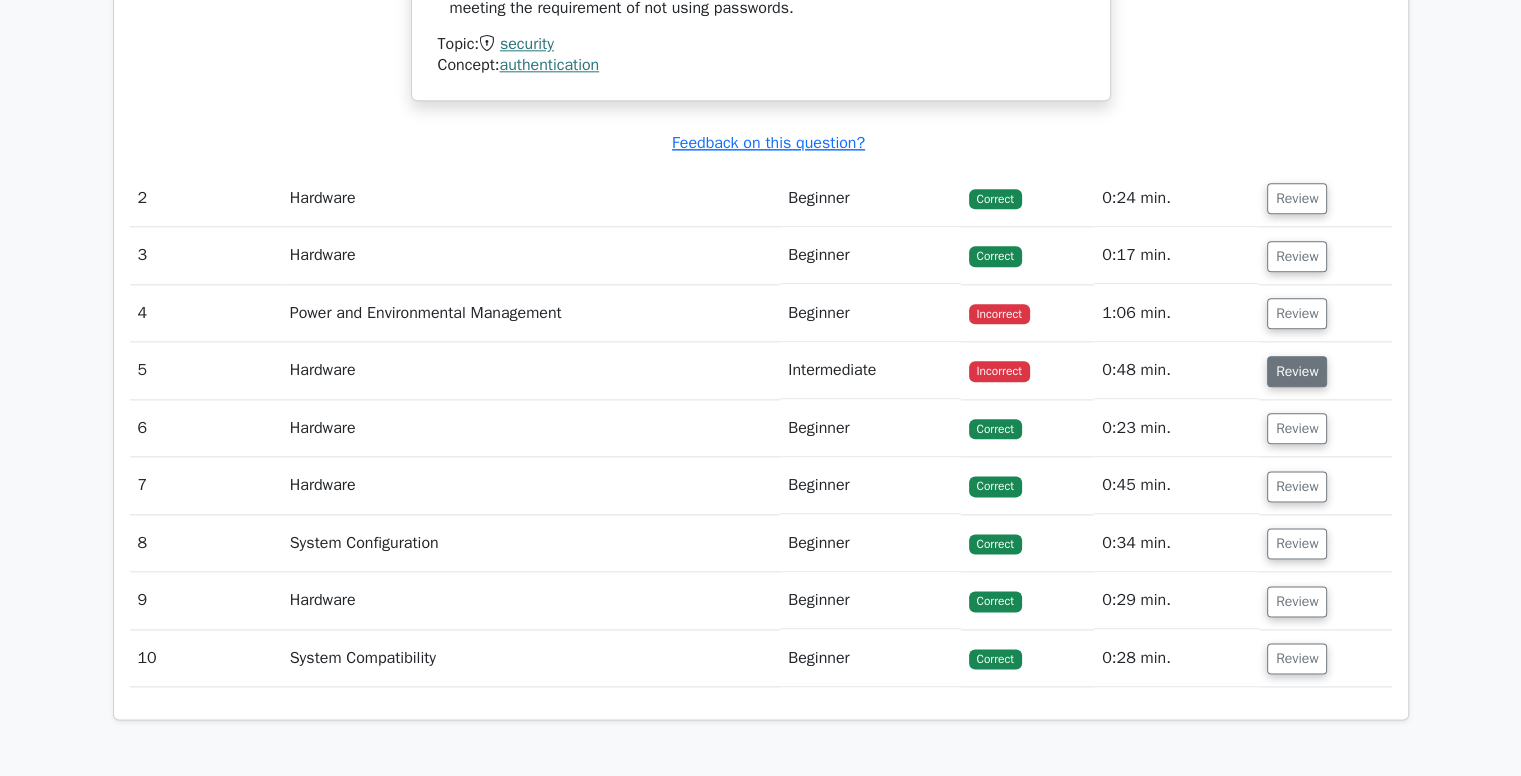 click on "Review" at bounding box center (1297, 371) 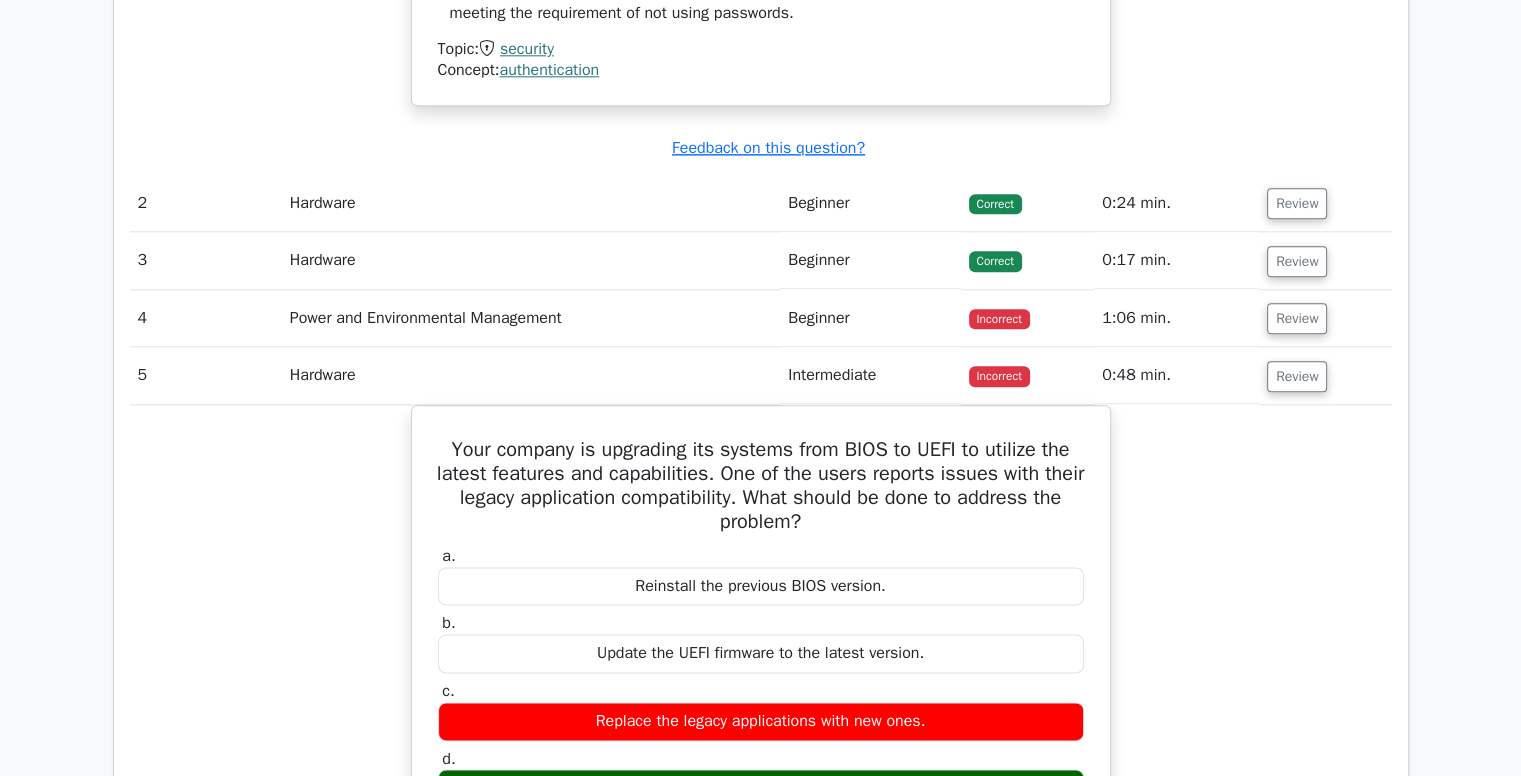 scroll, scrollTop: 2778, scrollLeft: 0, axis: vertical 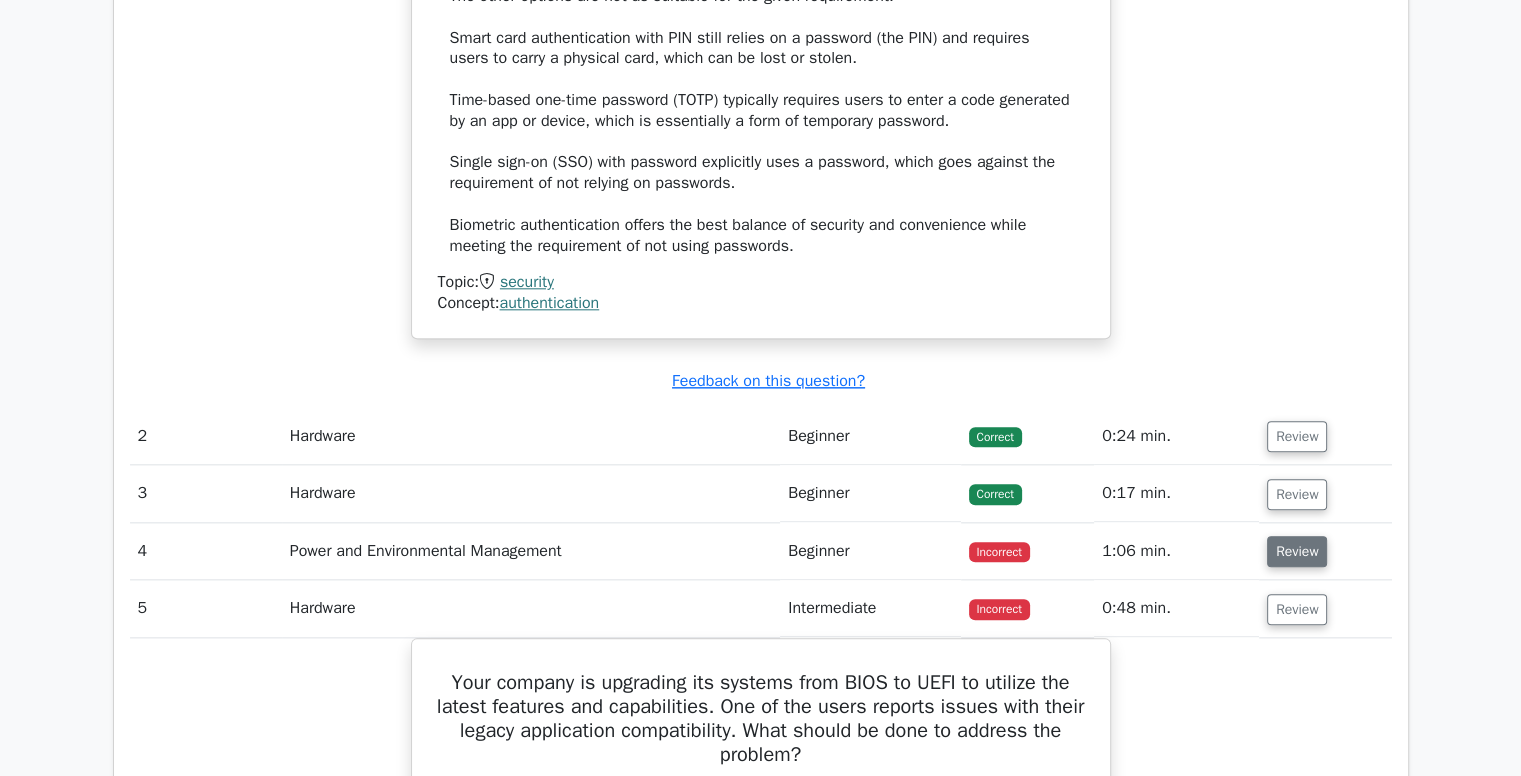 click on "Review" at bounding box center [1297, 551] 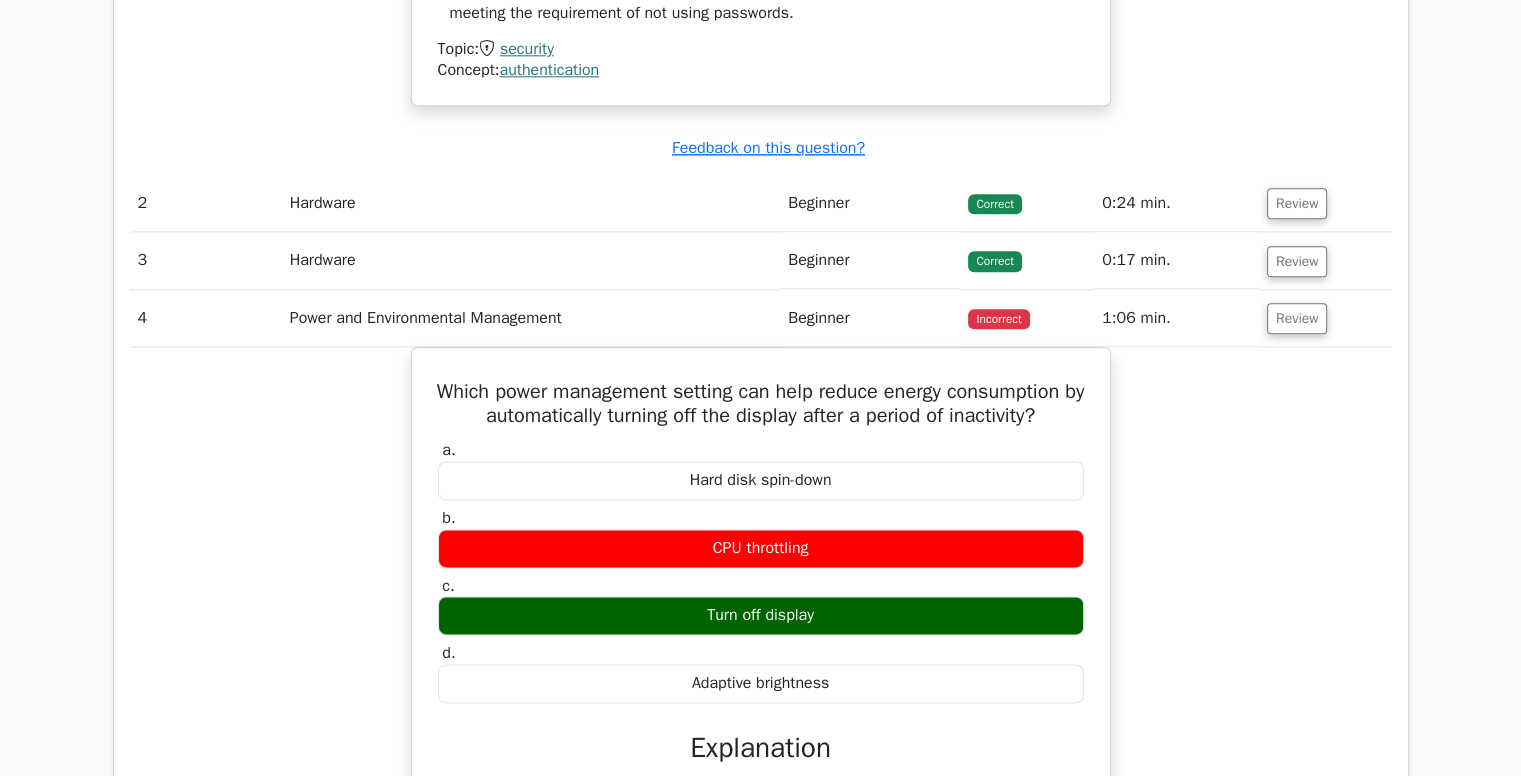 scroll, scrollTop: 2470, scrollLeft: 0, axis: vertical 